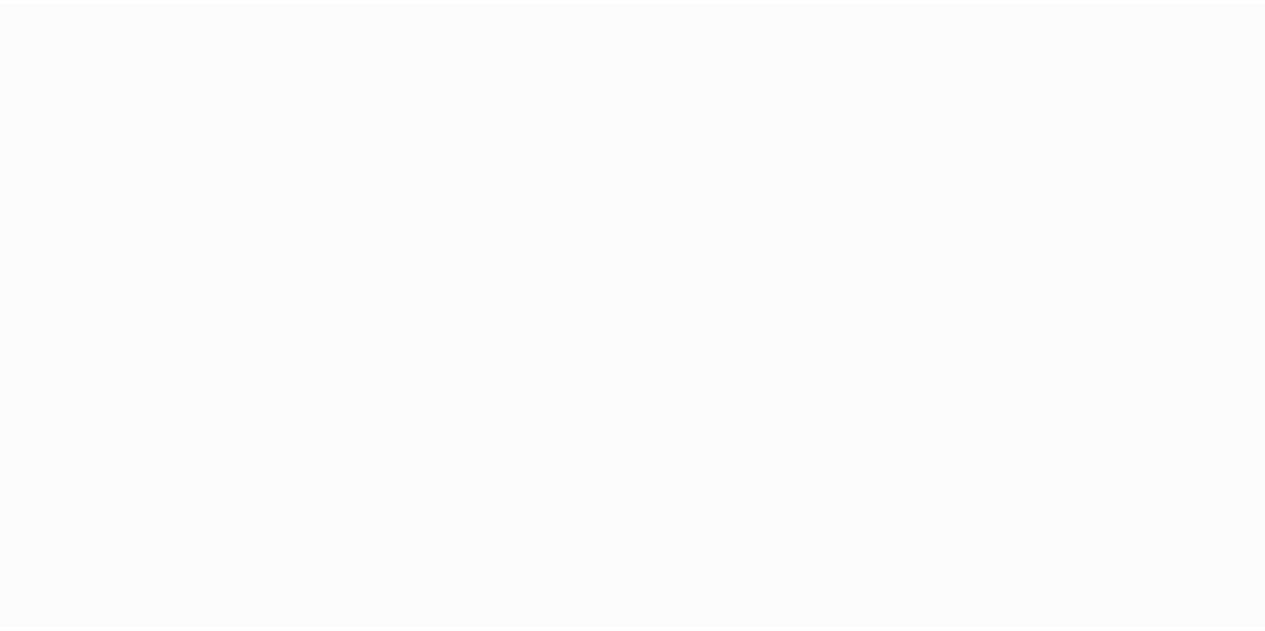 scroll, scrollTop: 0, scrollLeft: 0, axis: both 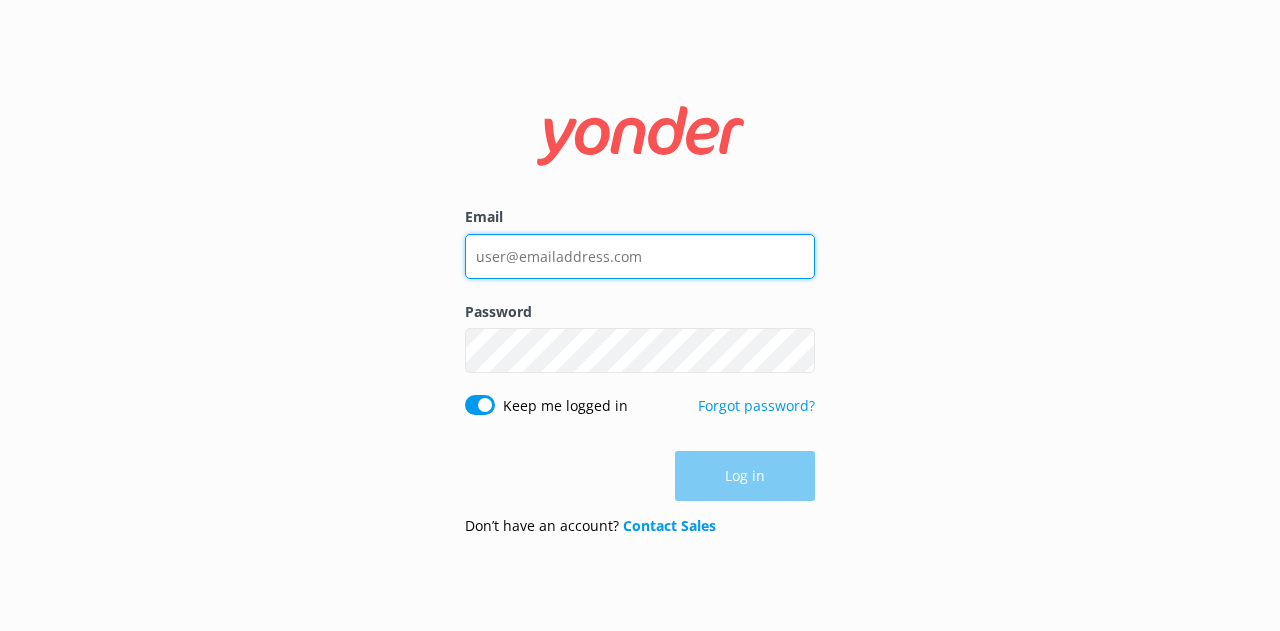 type on "[EMAIL]" 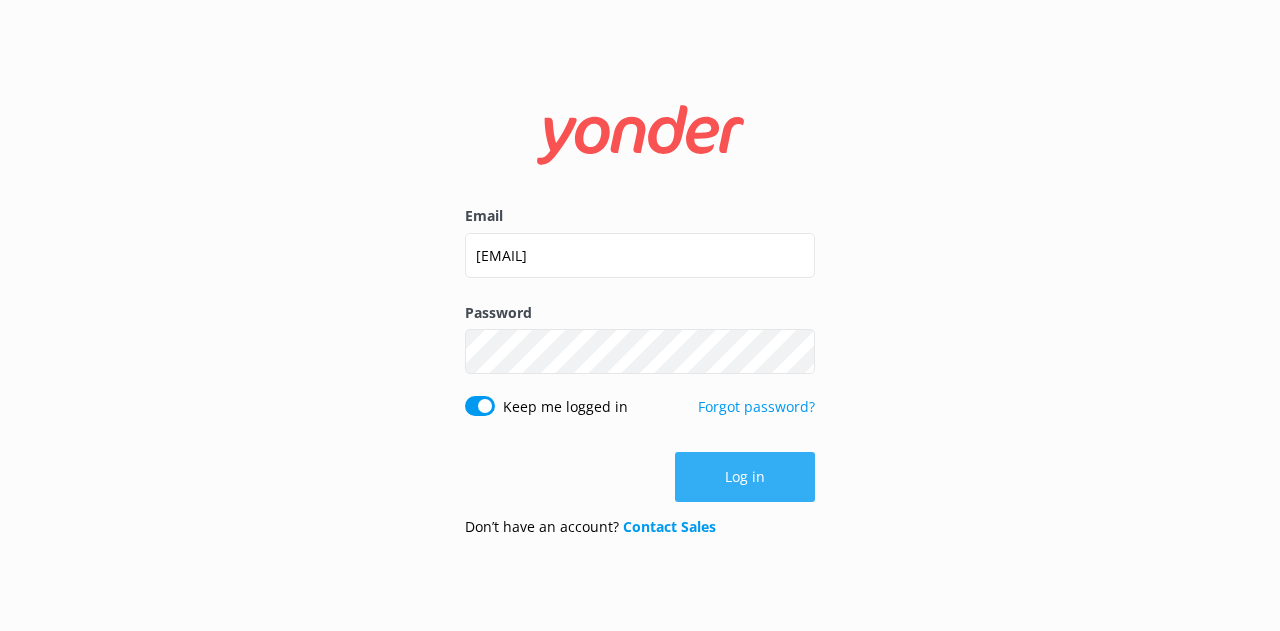 click on "Log in" at bounding box center [745, 477] 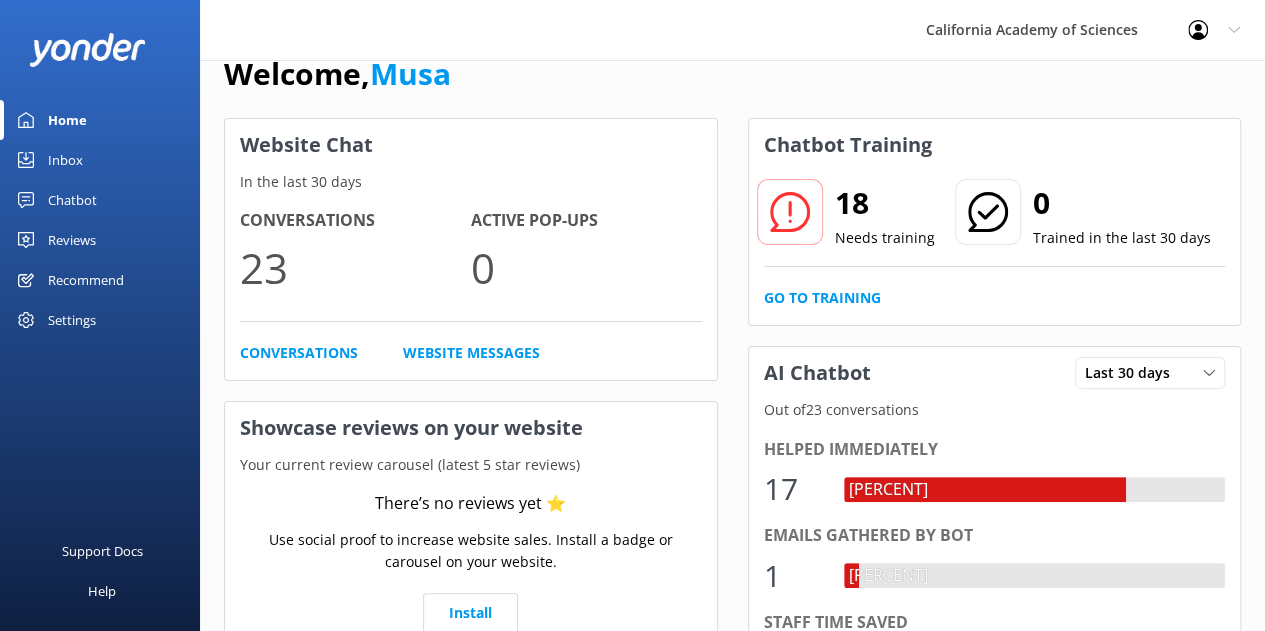 scroll, scrollTop: 0, scrollLeft: 0, axis: both 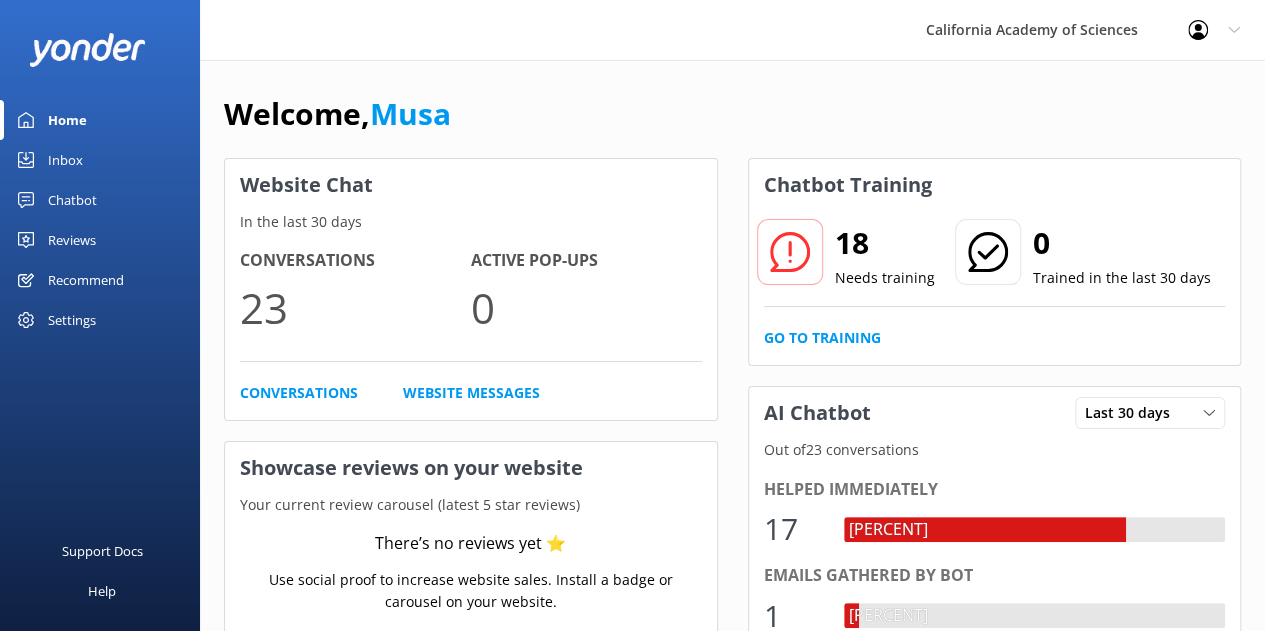 click on "Settings" at bounding box center [72, 320] 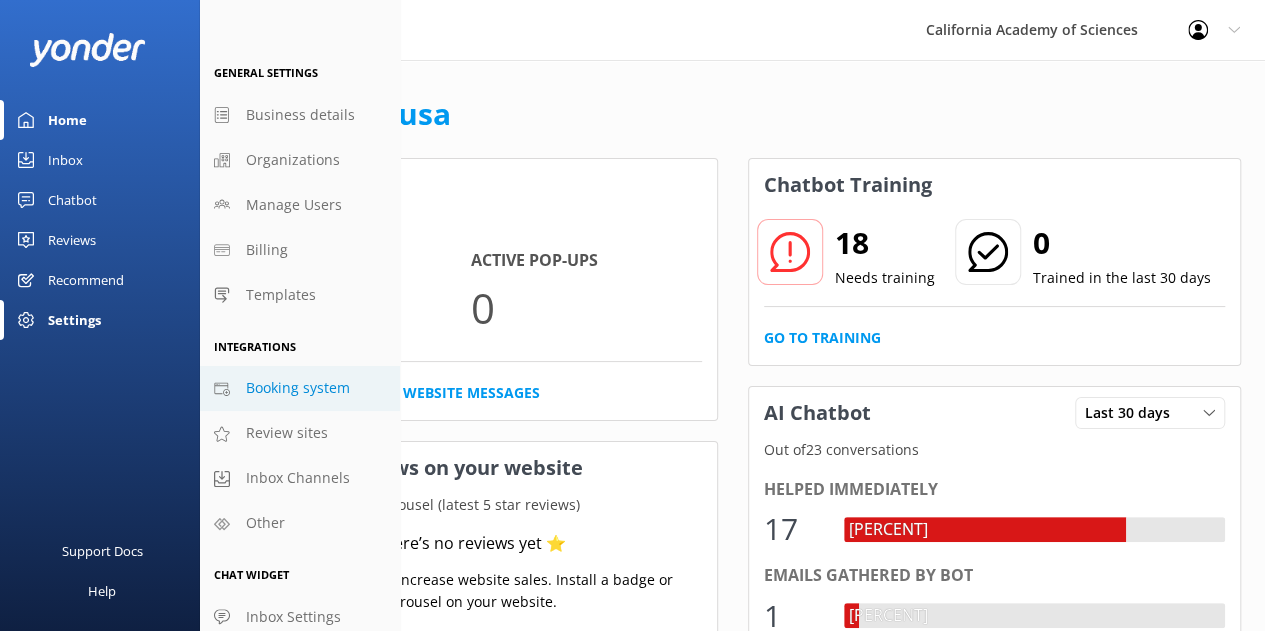 scroll, scrollTop: 28, scrollLeft: 0, axis: vertical 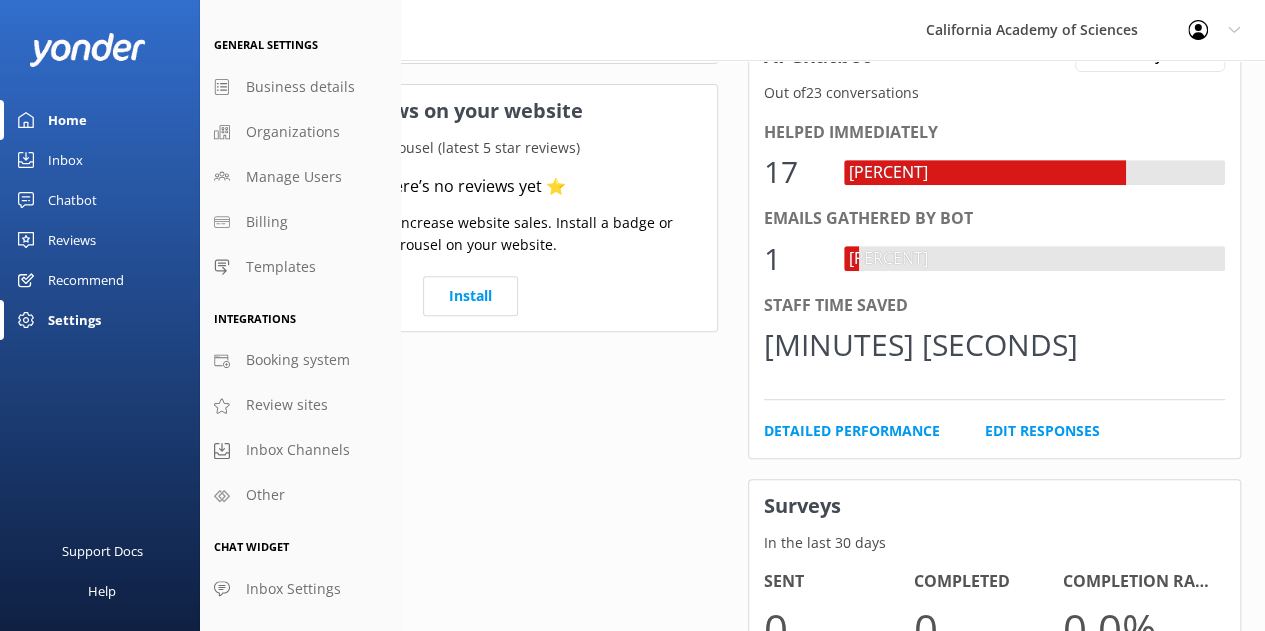 click on "Website Chat In the last 30 days Conversations 23 Active Pop-ups 0 Conversations Website Messages Showcase reviews on your website Your current review carousel (latest 5 star reviews) There’s no reviews yet ⭐ Use social proof to increase website sales. Install a badge or carousel on your website. Install" at bounding box center [471, 360] 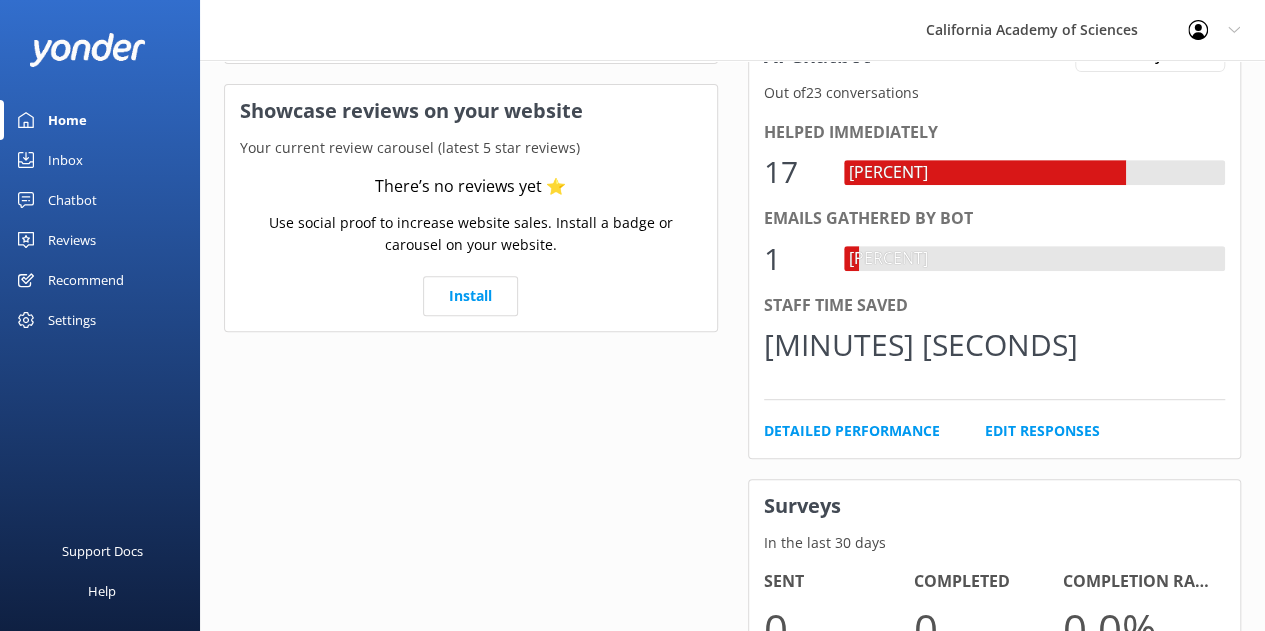 scroll, scrollTop: 0, scrollLeft: 0, axis: both 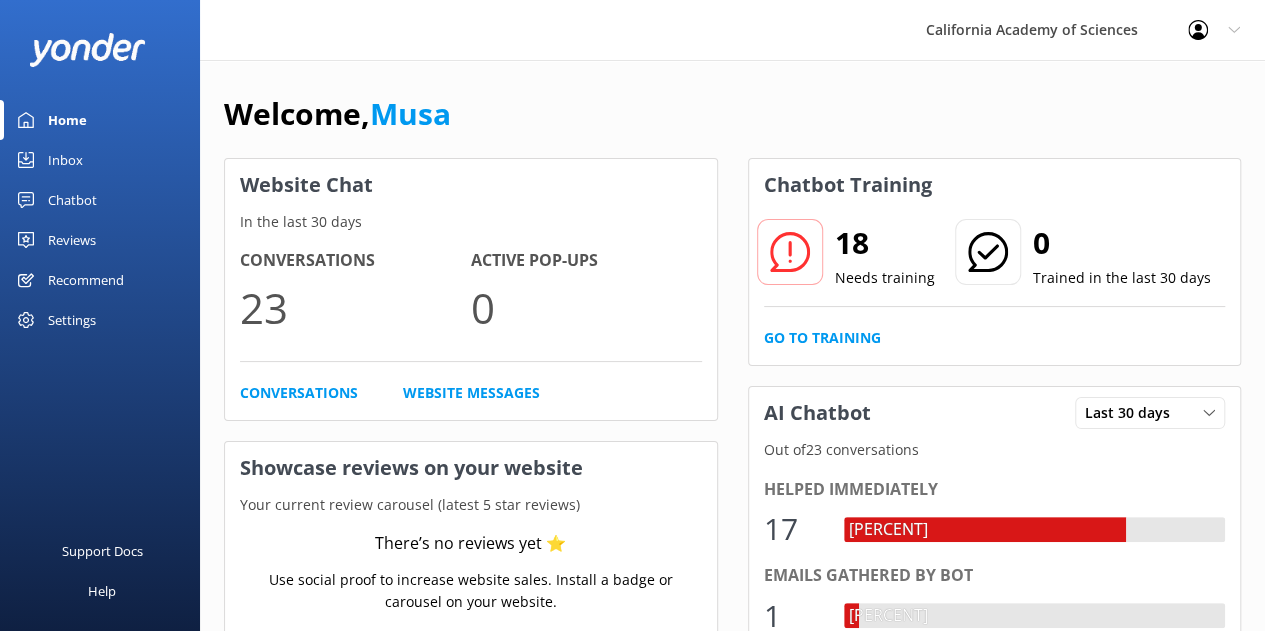 click on "Settings" at bounding box center [72, 320] 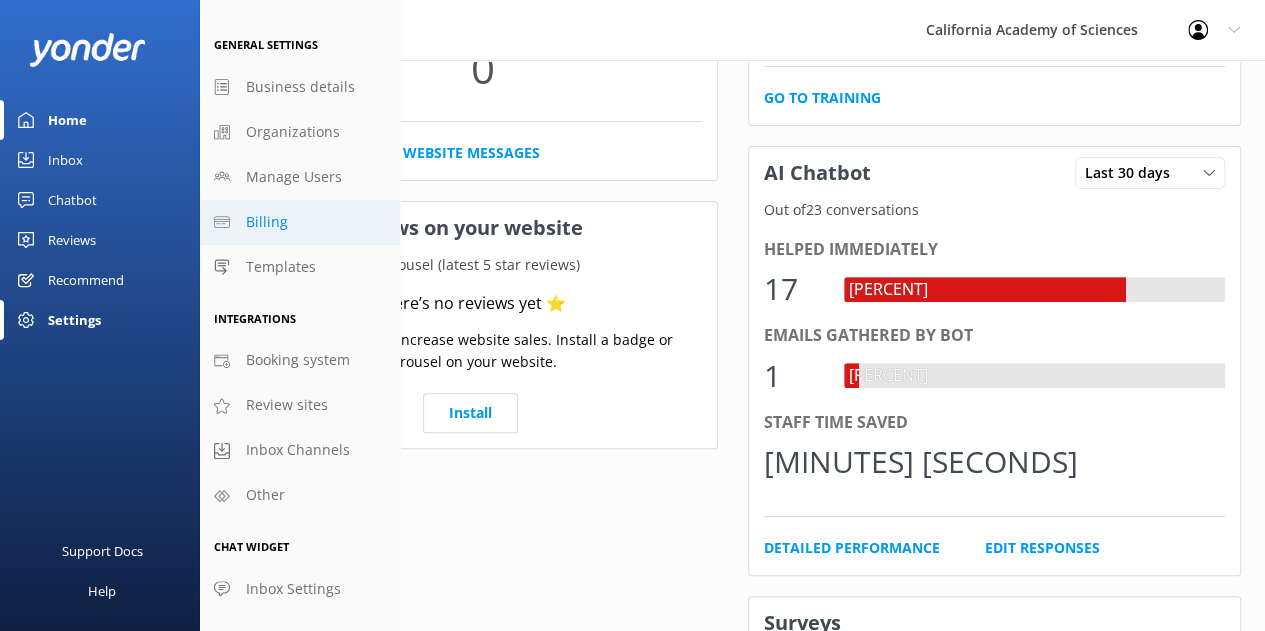 scroll, scrollTop: 246, scrollLeft: 0, axis: vertical 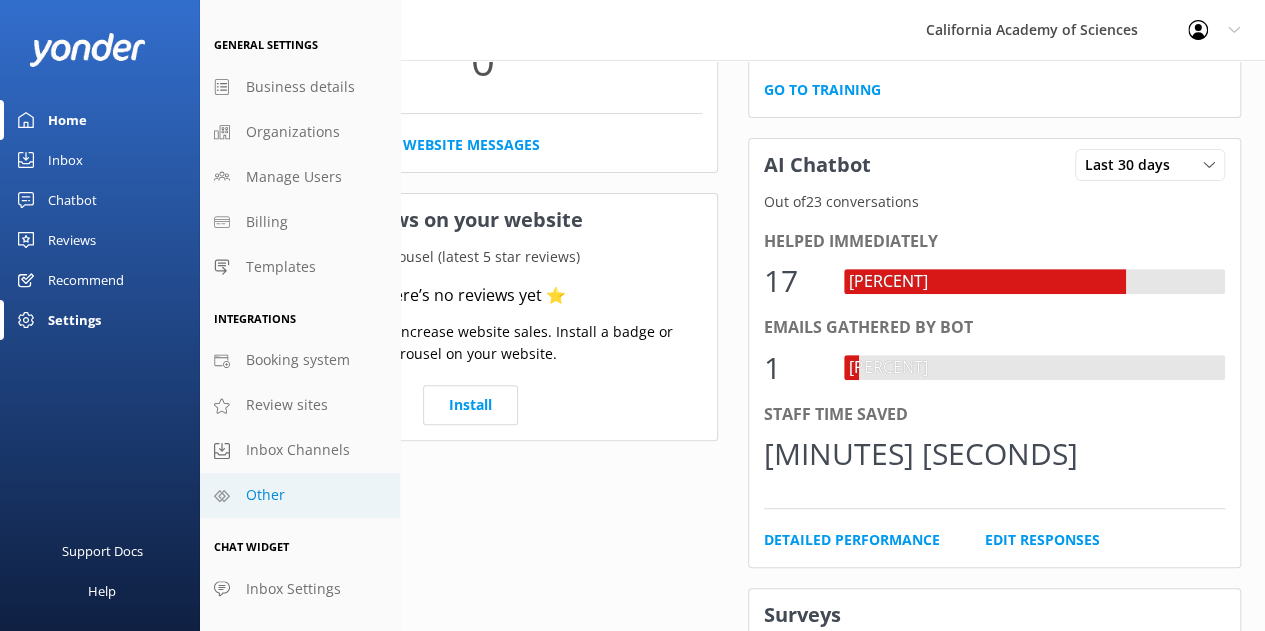 click on "Other" at bounding box center [300, 495] 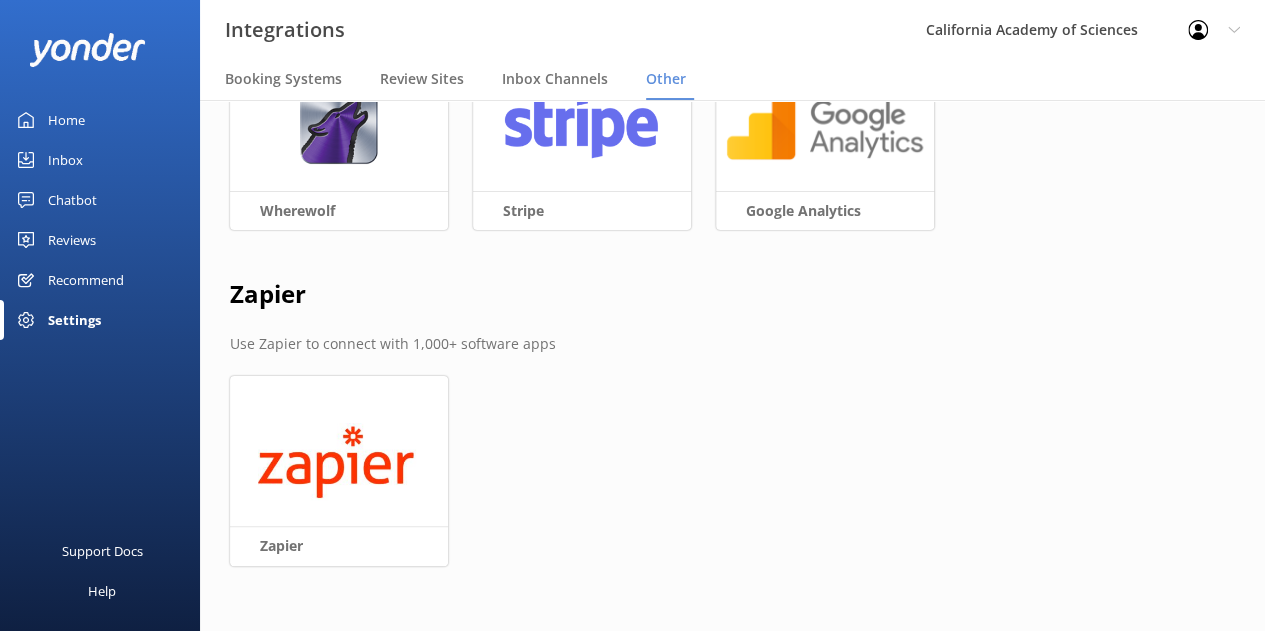 scroll, scrollTop: 89, scrollLeft: 0, axis: vertical 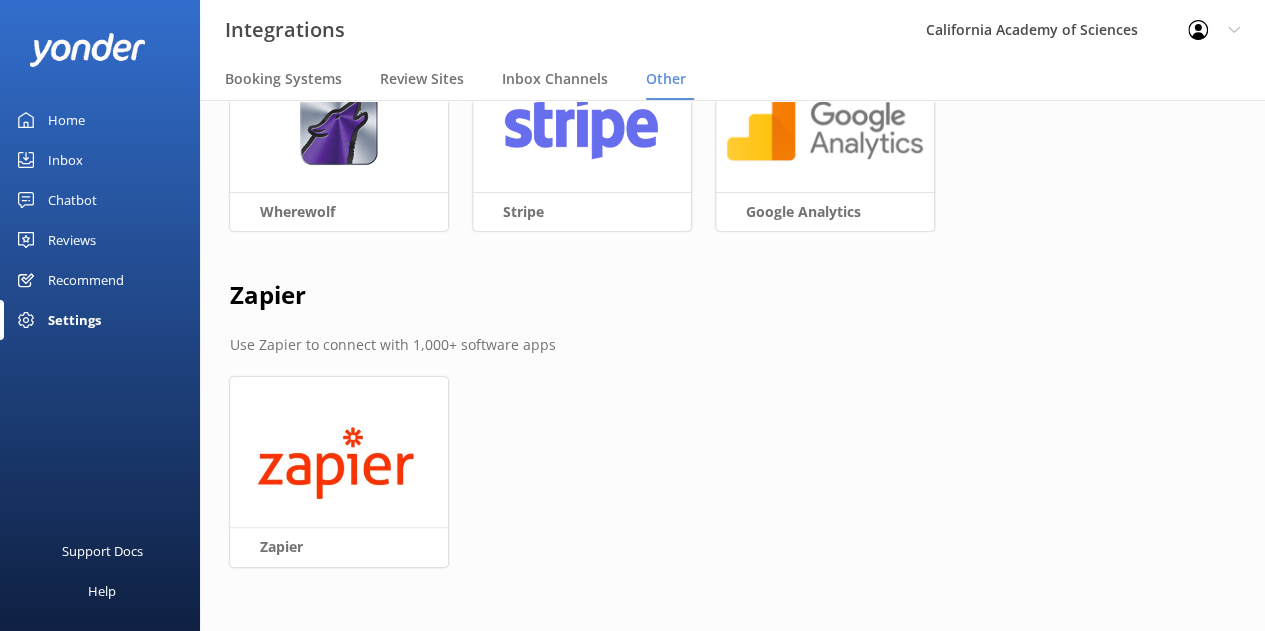 click on "Reviews" at bounding box center [72, 240] 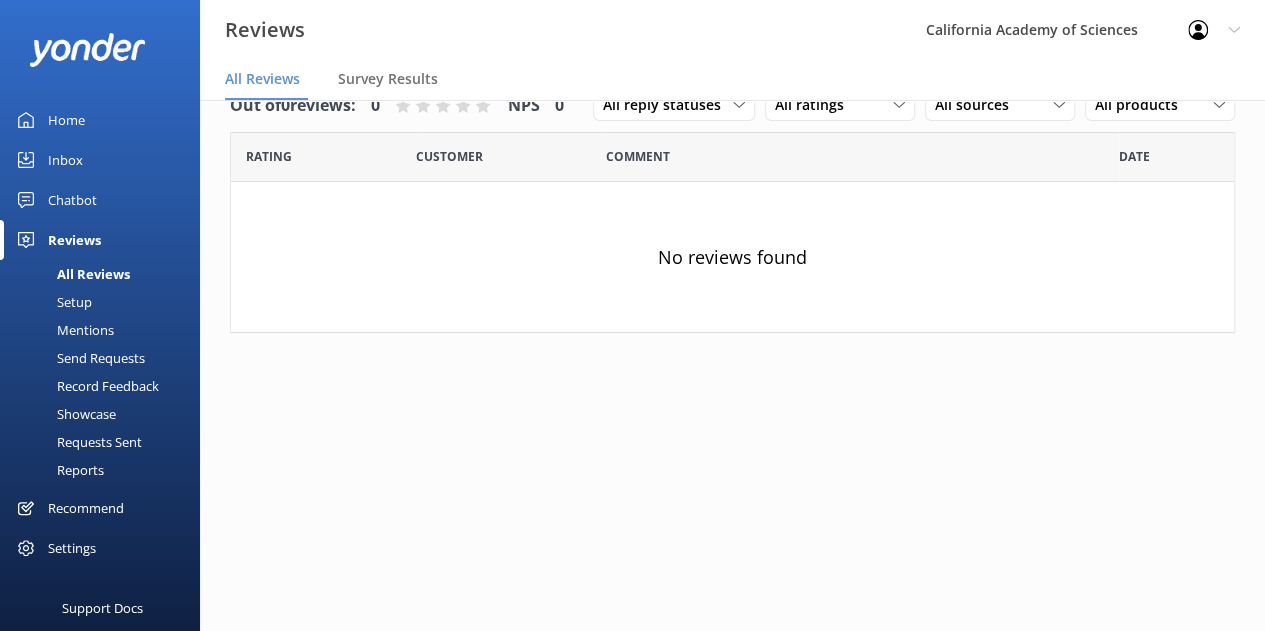 click on "Chatbot" at bounding box center (72, 200) 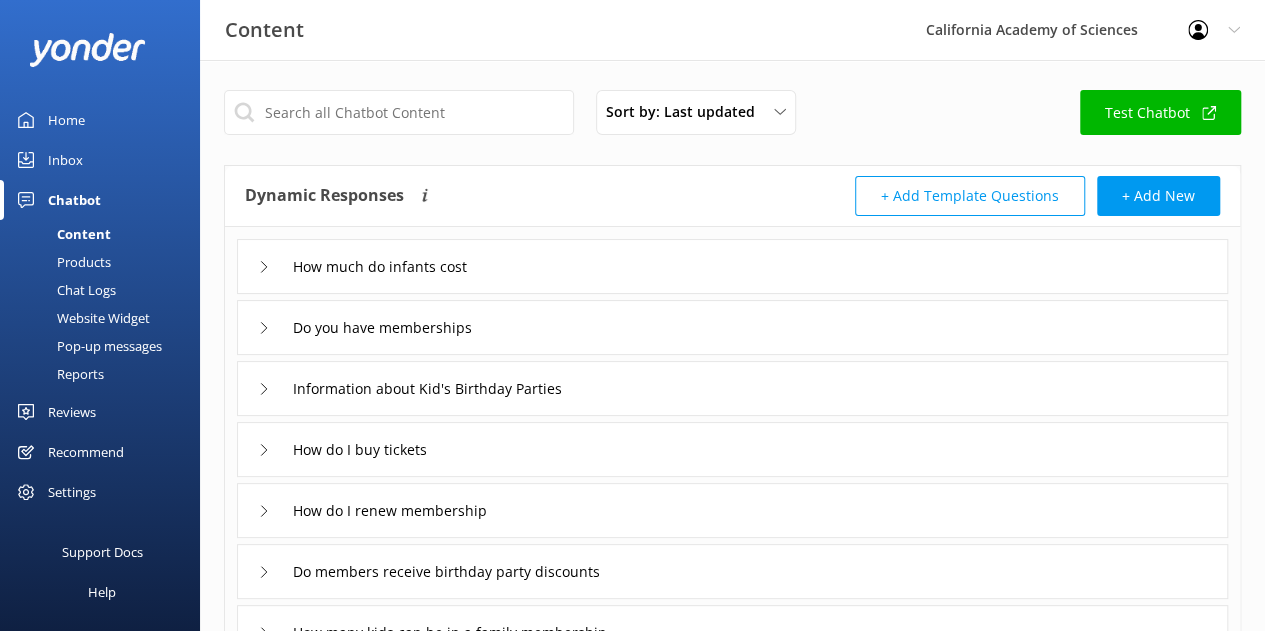click on "Chat Logs" at bounding box center (64, 290) 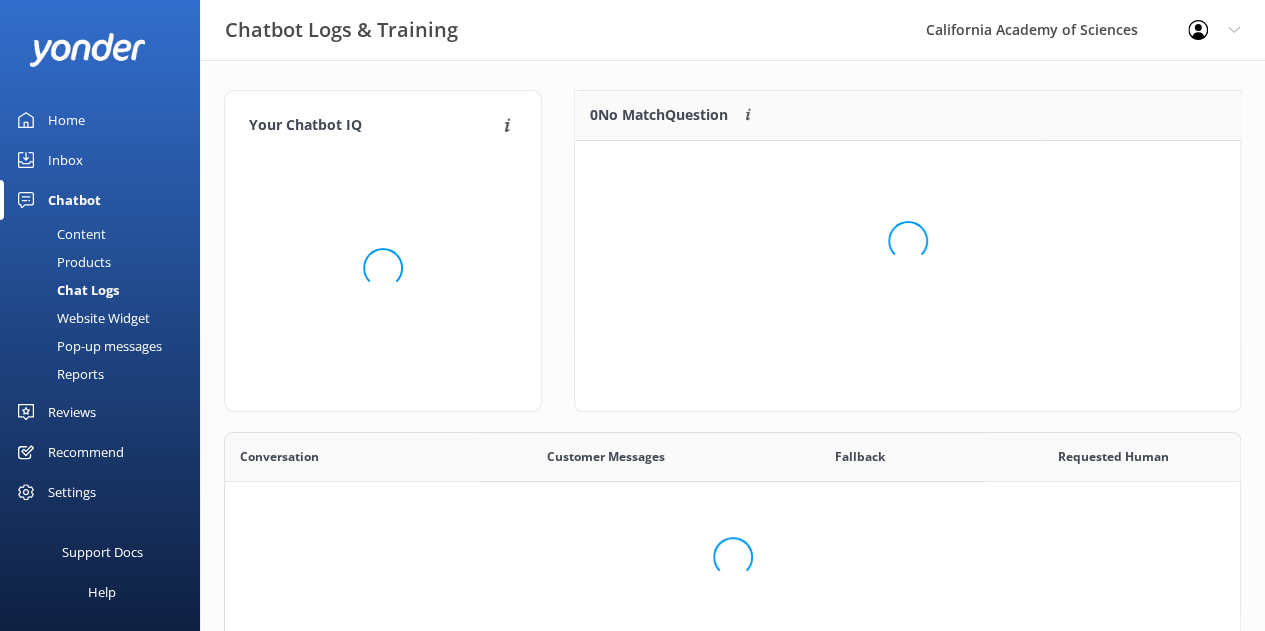 scroll, scrollTop: 16, scrollLeft: 16, axis: both 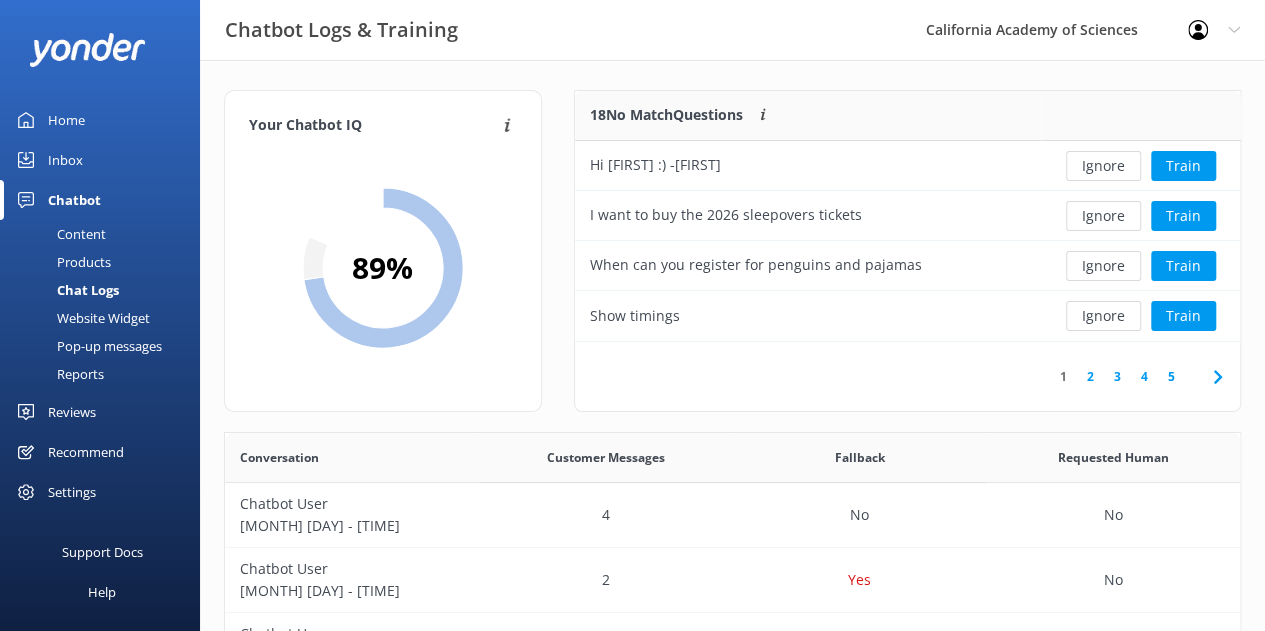 click on "Pop-up messages" at bounding box center [87, 346] 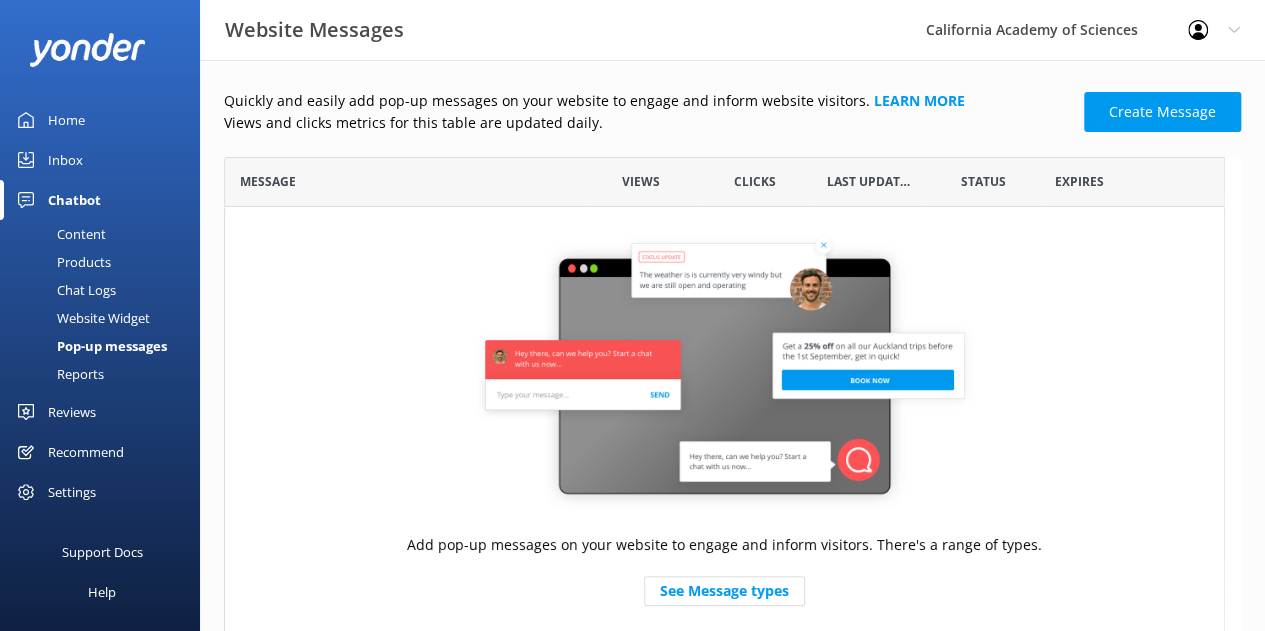 scroll, scrollTop: 16, scrollLeft: 16, axis: both 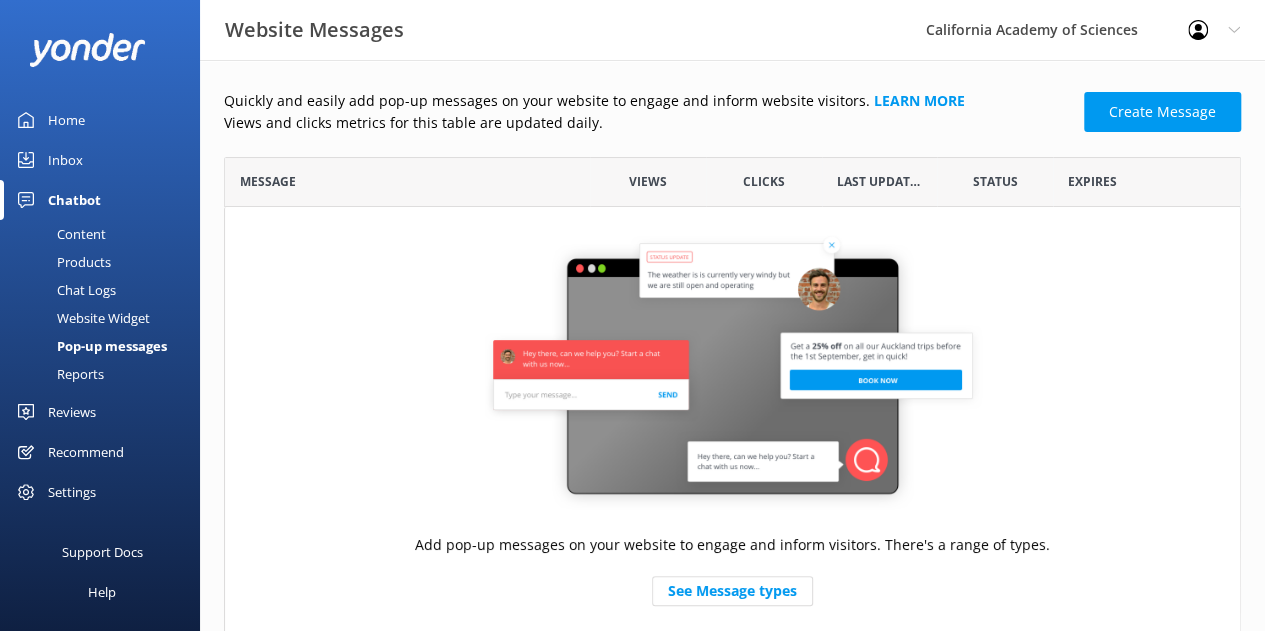 click on "Chatbot" at bounding box center [74, 200] 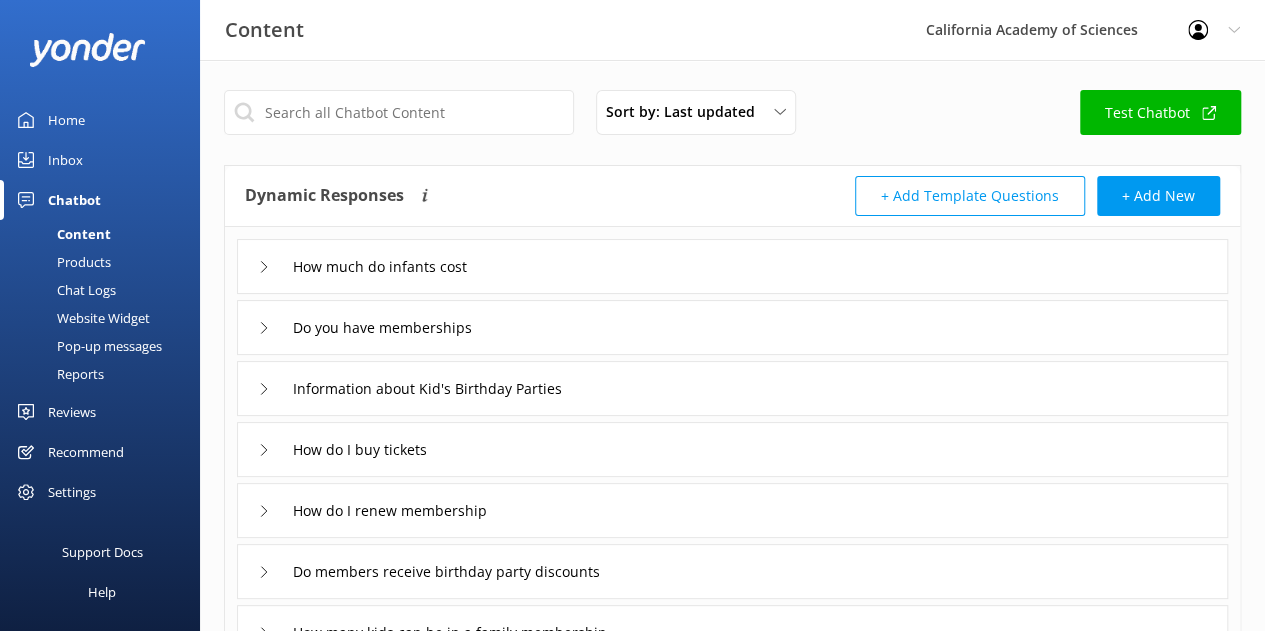 click on "Inbox" at bounding box center (65, 160) 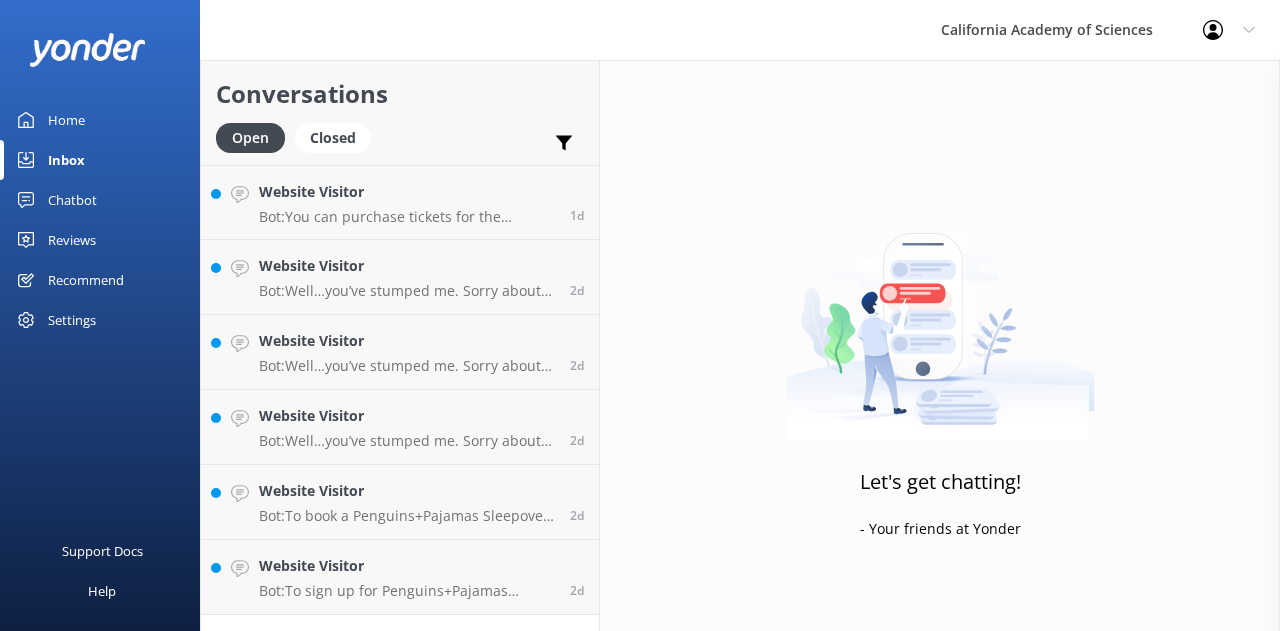 click on "Home" at bounding box center (66, 120) 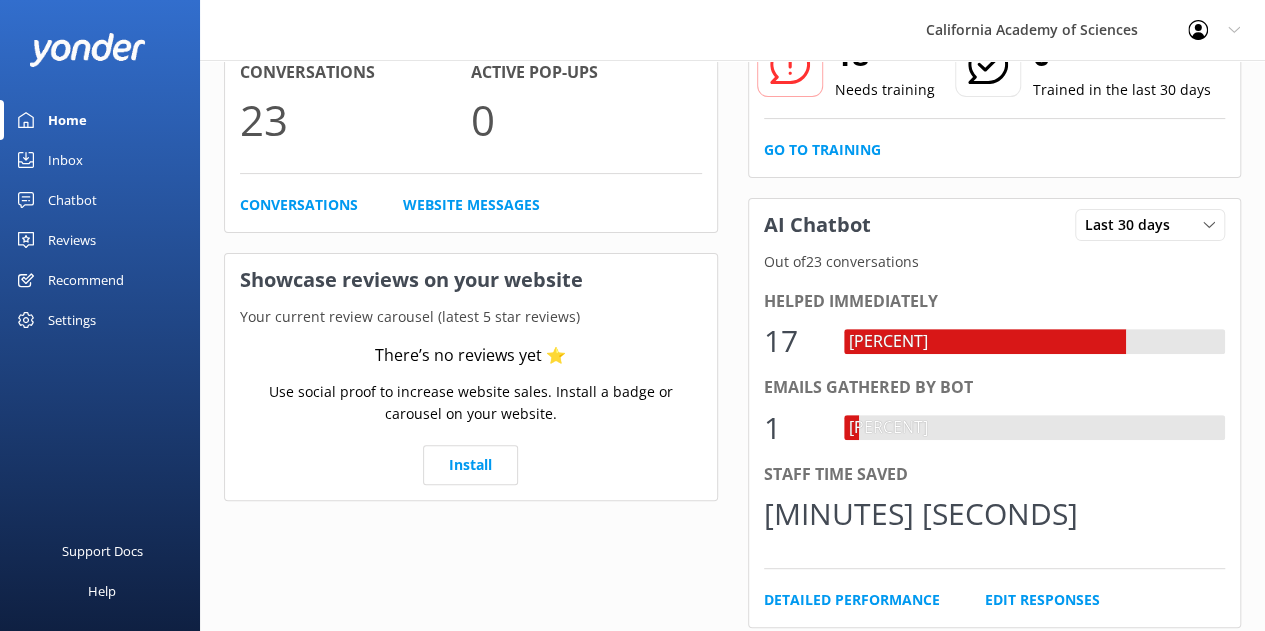 scroll, scrollTop: 0, scrollLeft: 0, axis: both 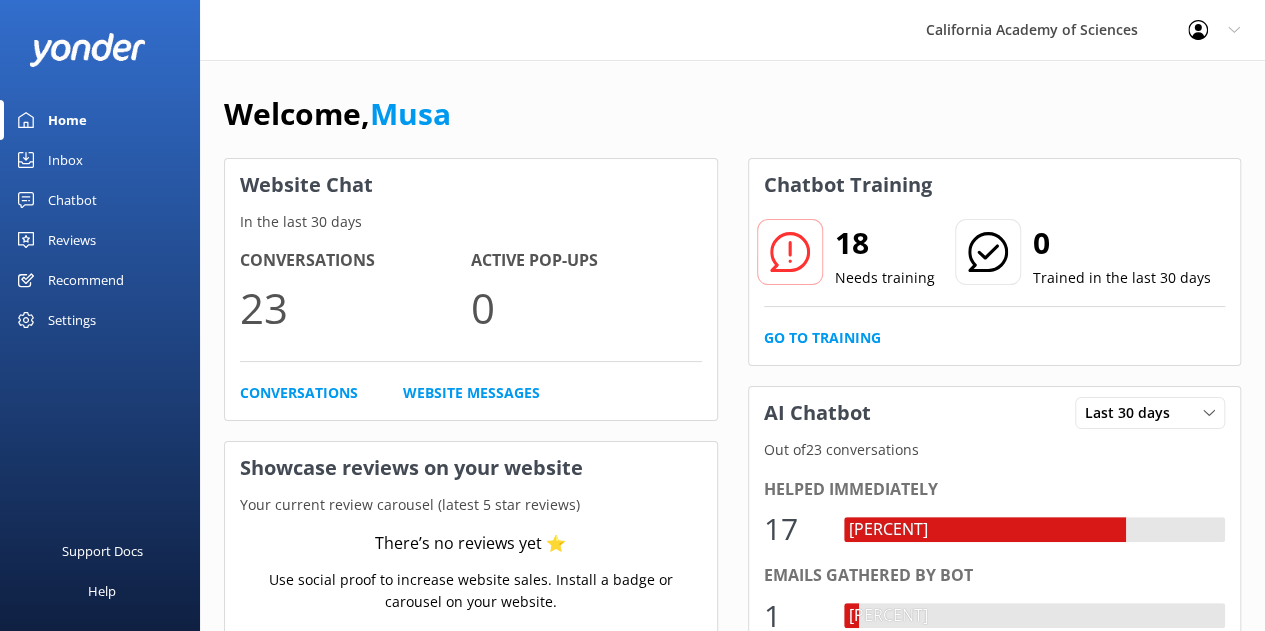 click on "Settings" at bounding box center (72, 320) 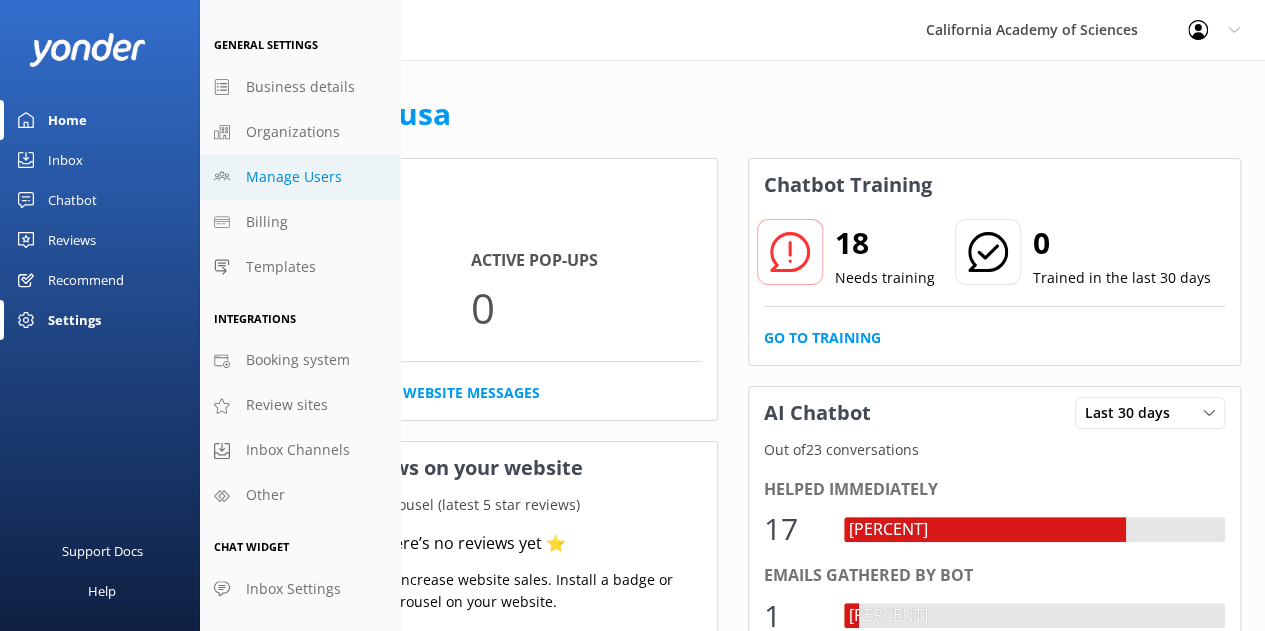 click on "Manage Users" at bounding box center [294, 177] 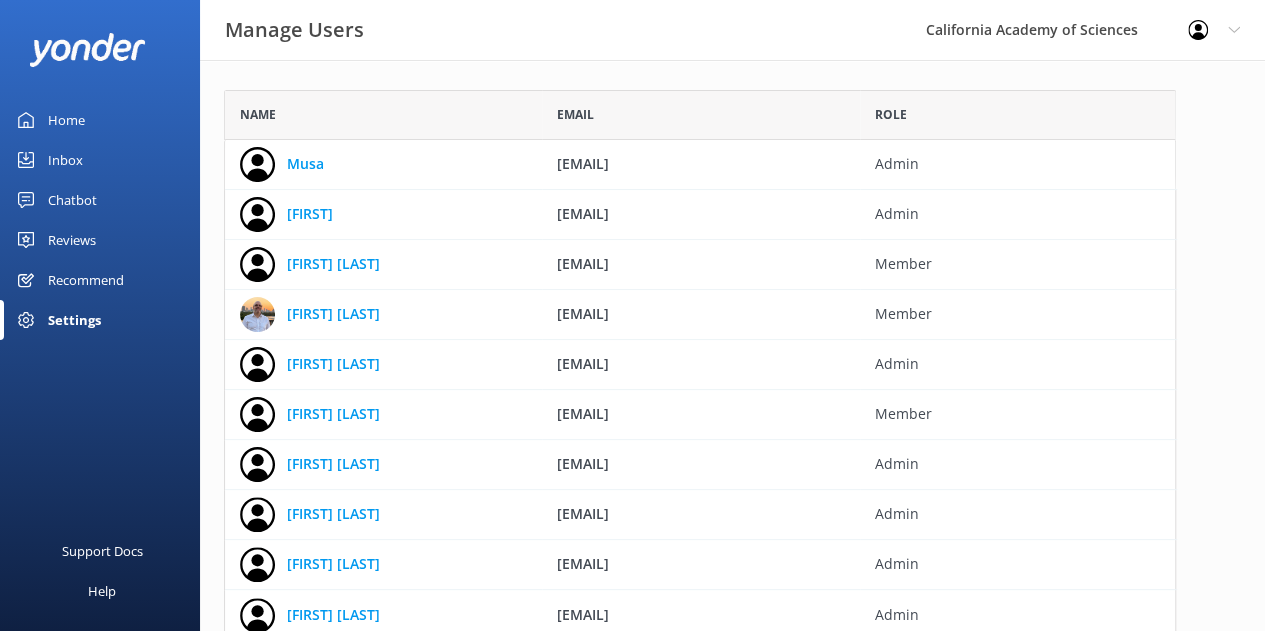 scroll, scrollTop: 16, scrollLeft: 16, axis: both 